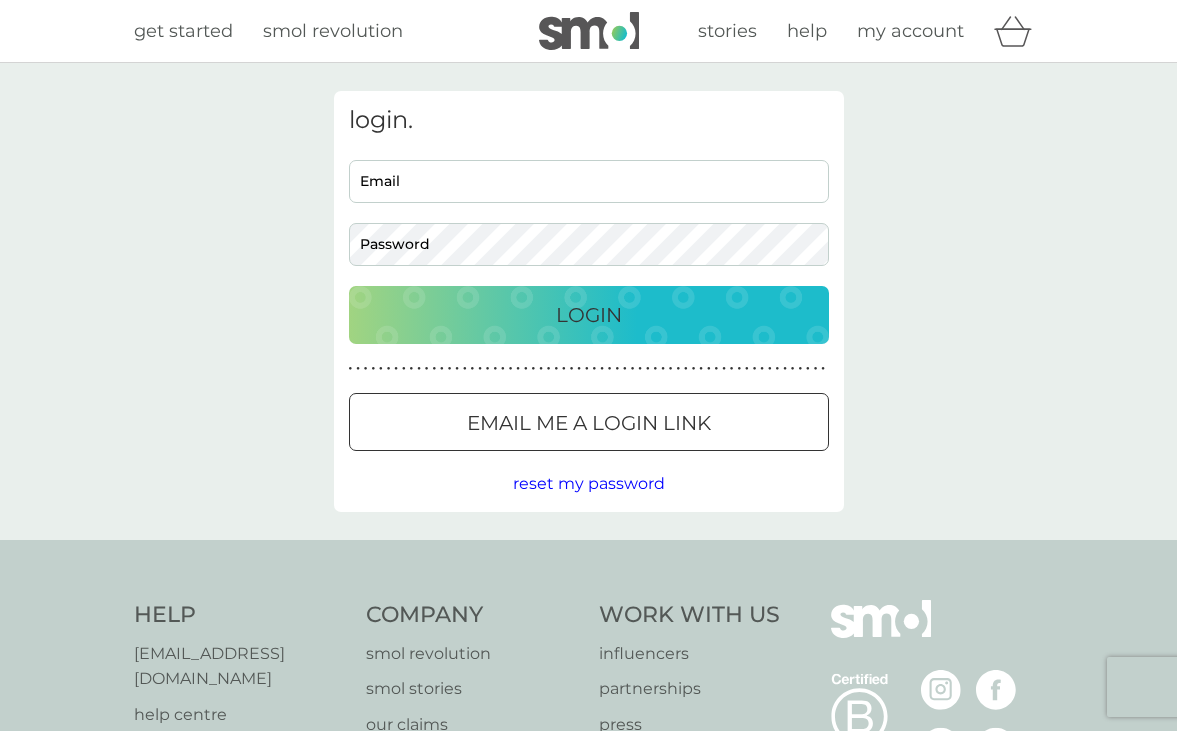 scroll, scrollTop: 0, scrollLeft: 0, axis: both 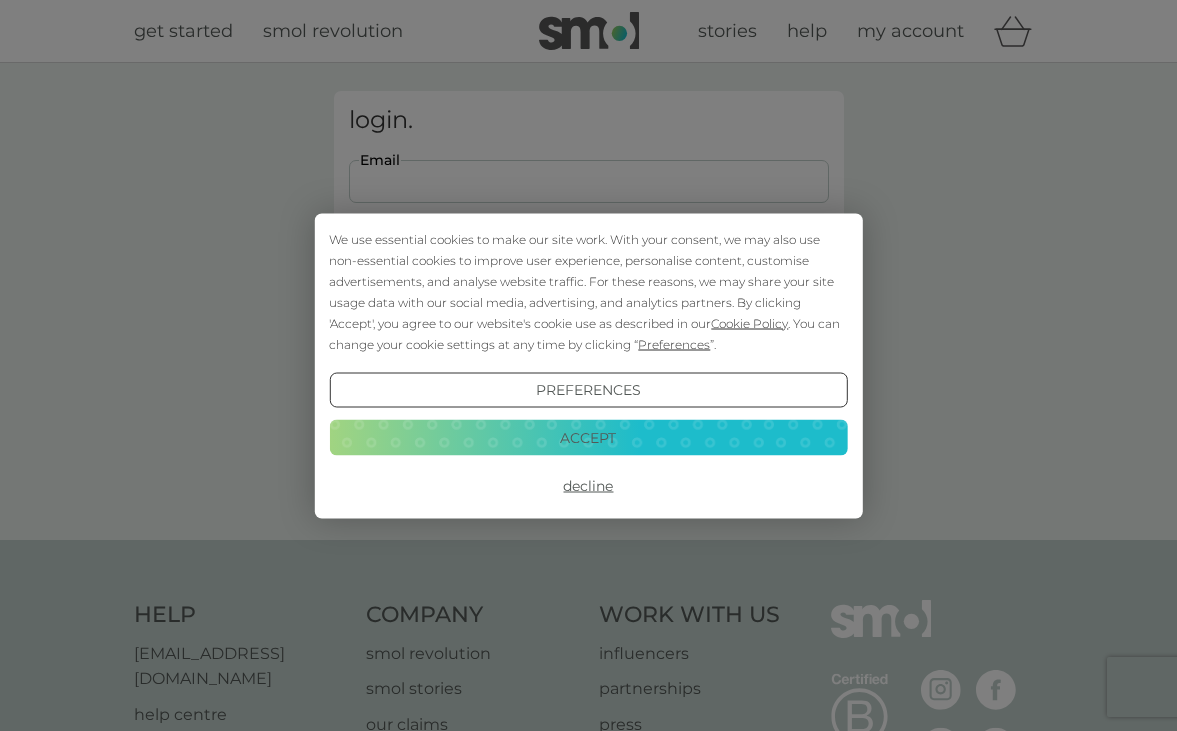 type on "[EMAIL_ADDRESS][DOMAIN_NAME]" 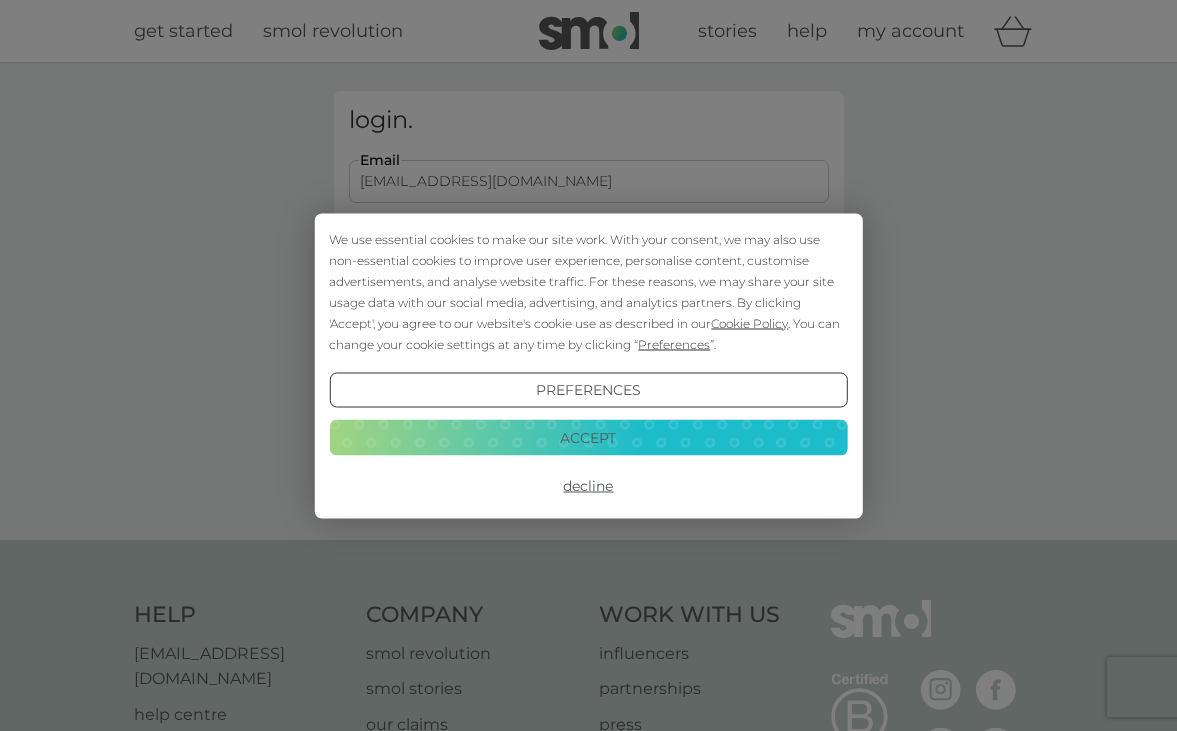 click on "Login" at bounding box center [589, 315] 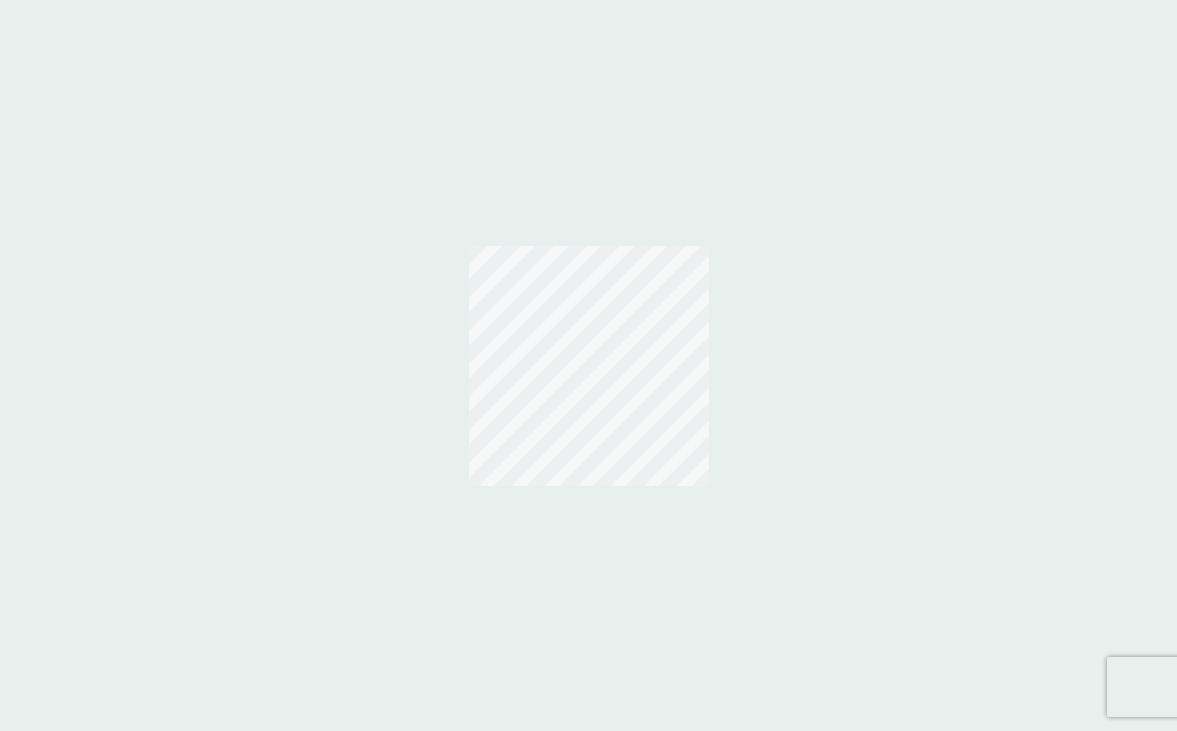 scroll, scrollTop: 0, scrollLeft: 0, axis: both 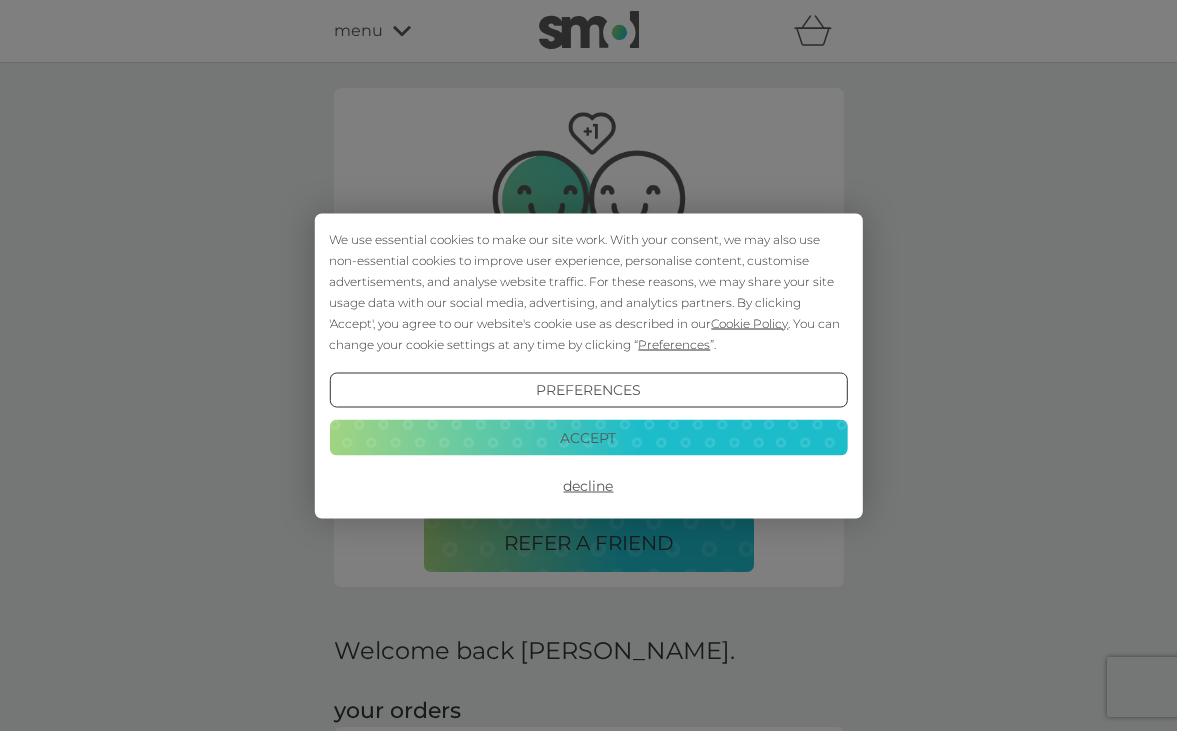 click on "Accept" at bounding box center [588, 438] 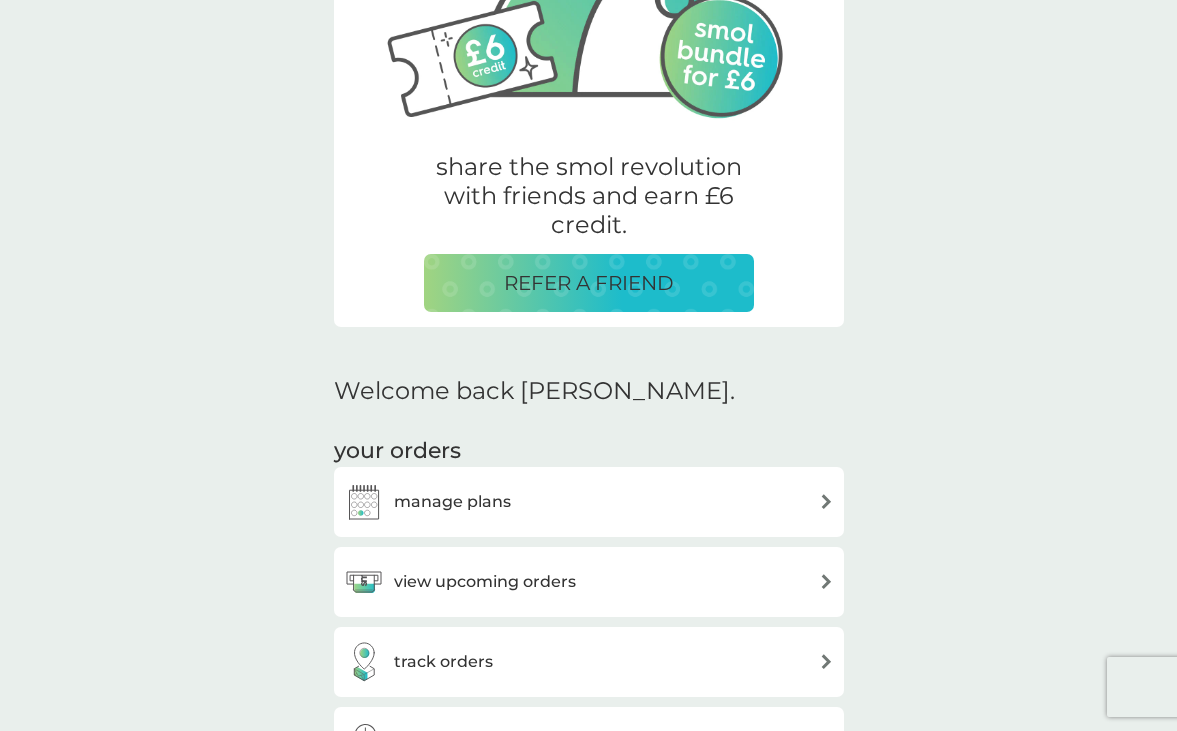 scroll, scrollTop: 308, scrollLeft: 0, axis: vertical 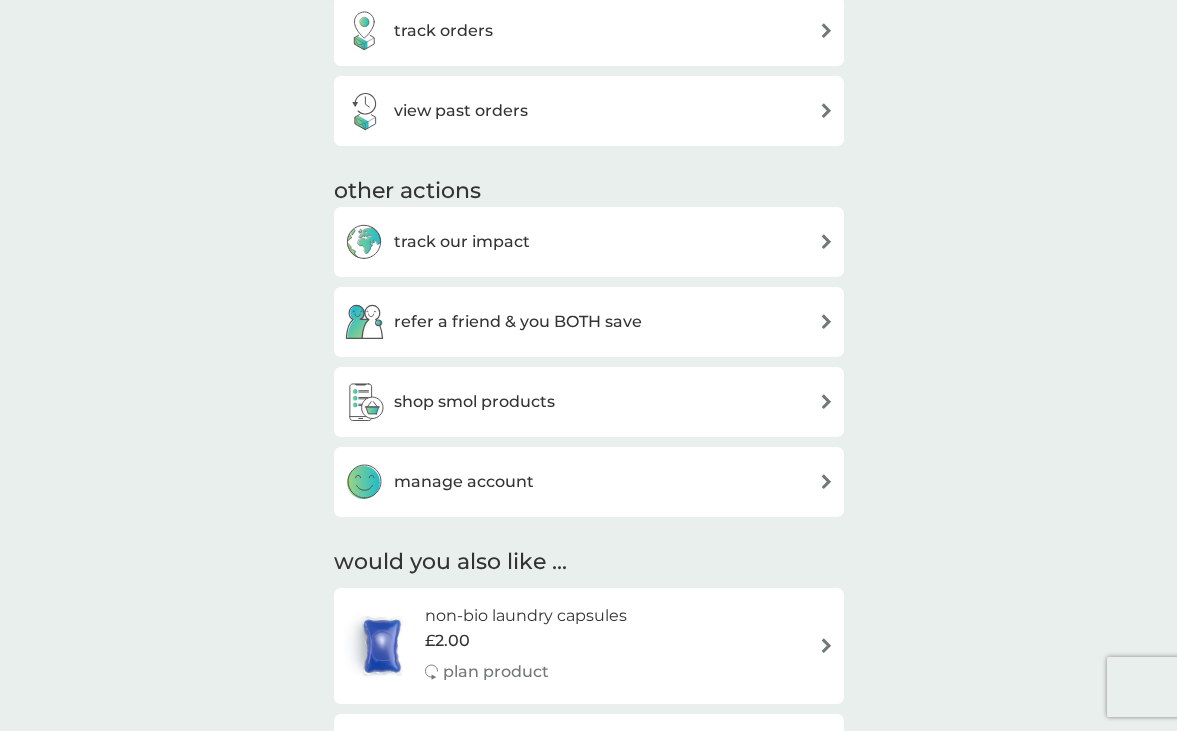 click on "manage account" at bounding box center (589, 482) 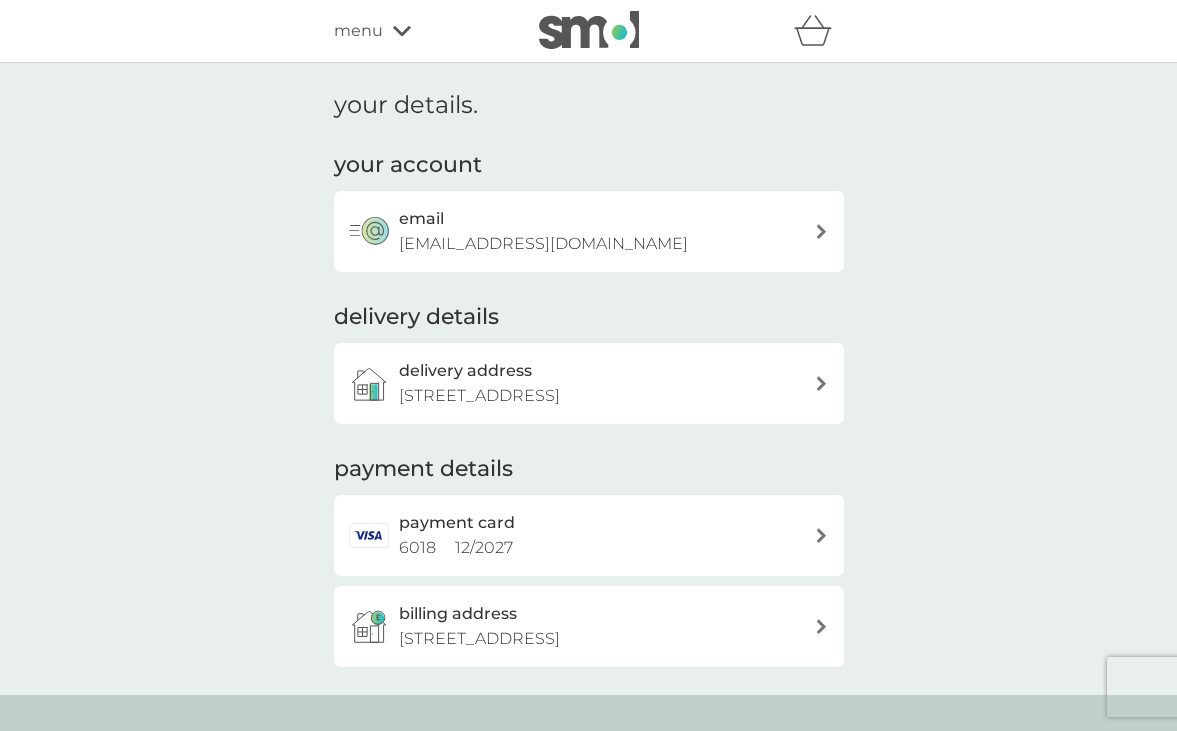 scroll, scrollTop: 0, scrollLeft: 0, axis: both 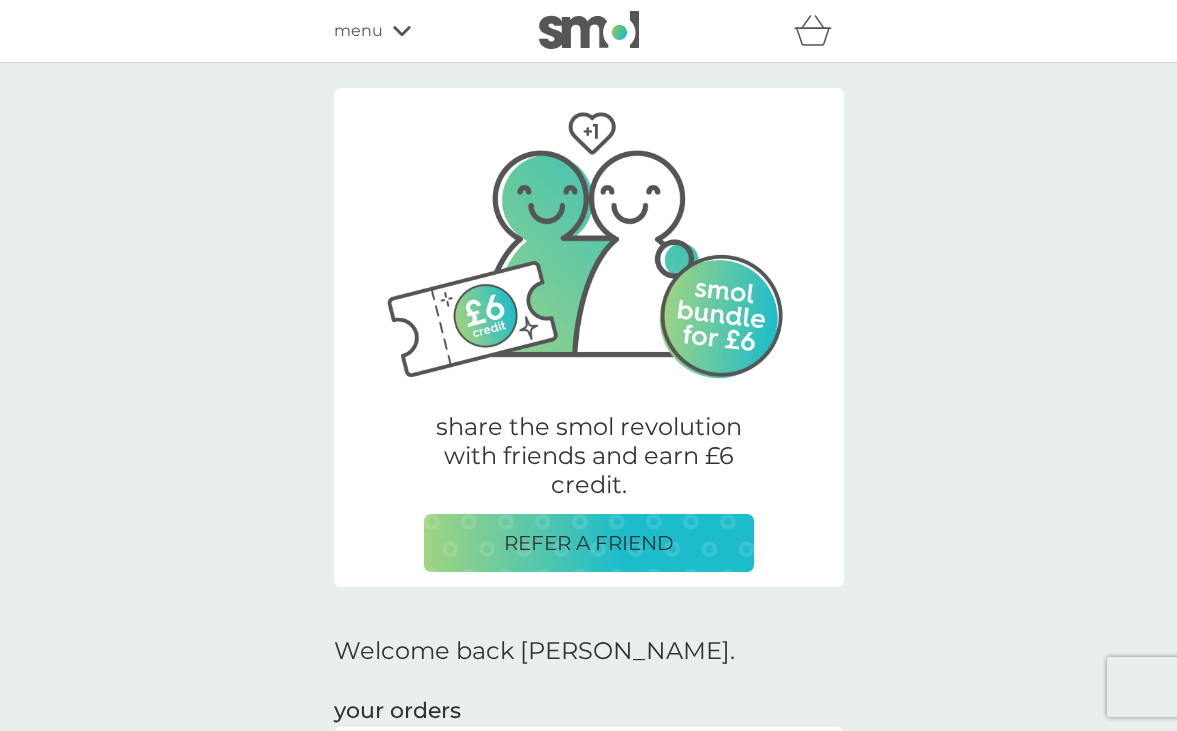 click on "menu" at bounding box center [419, 31] 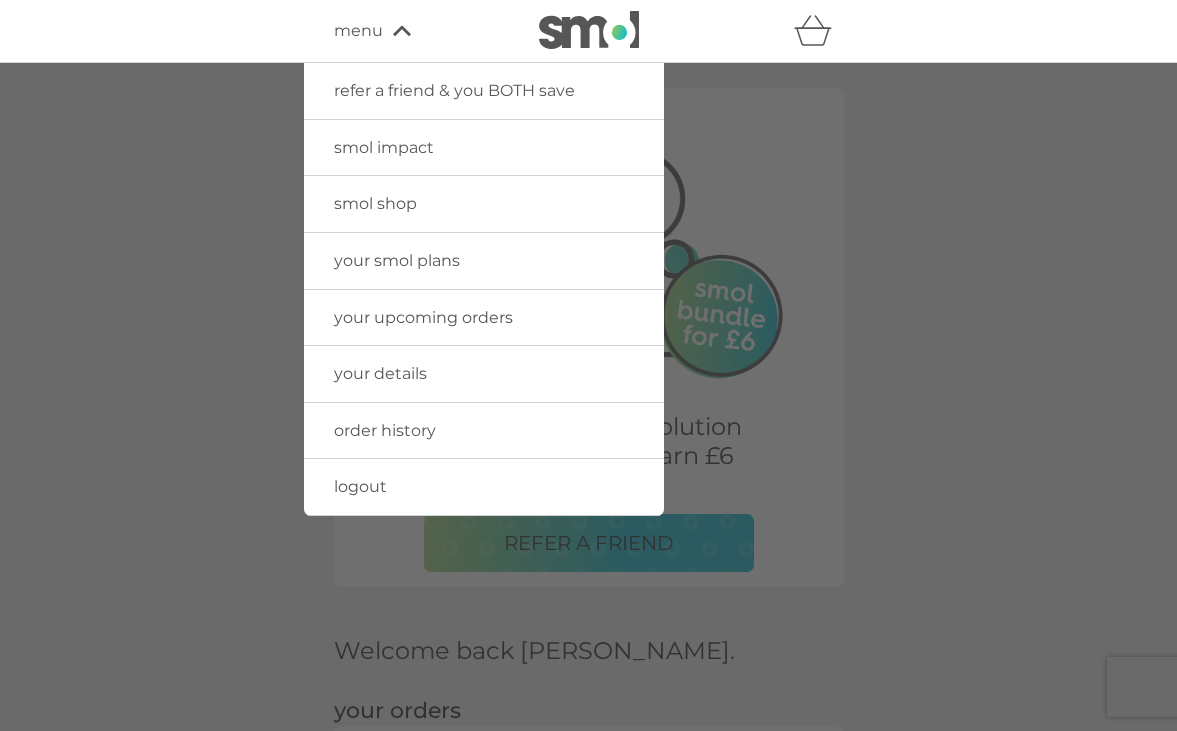 click at bounding box center (588, 428) 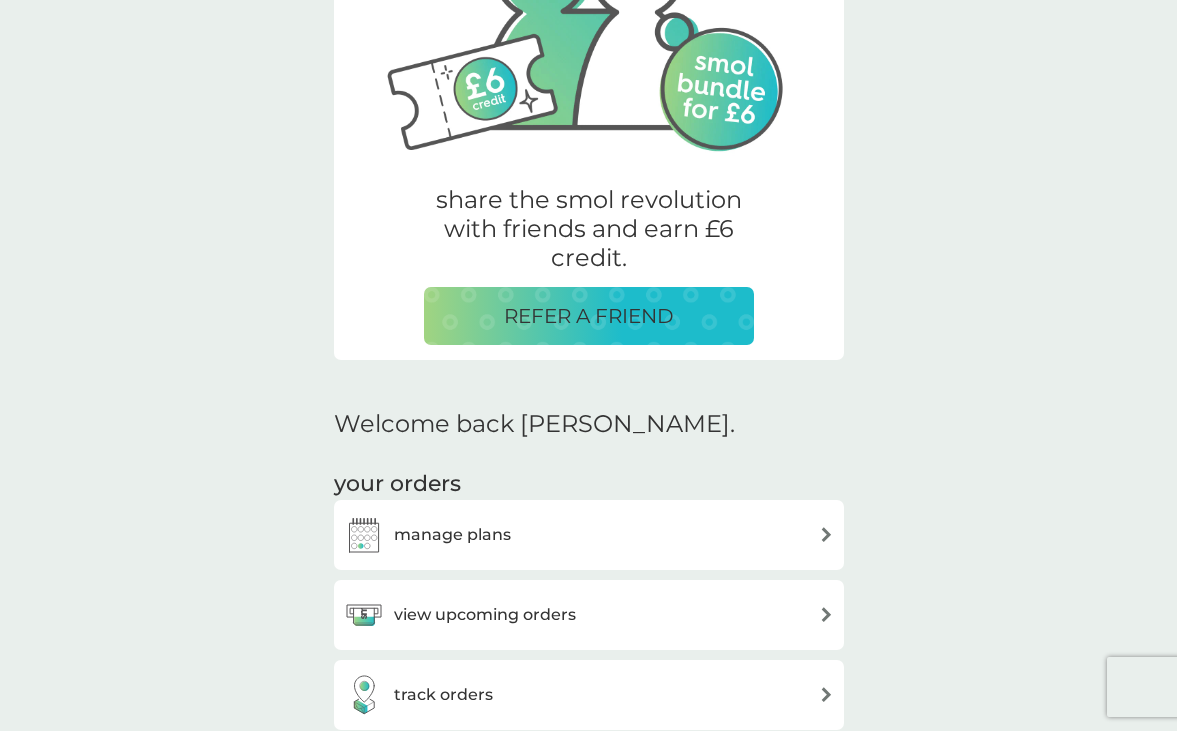 scroll, scrollTop: 213, scrollLeft: 0, axis: vertical 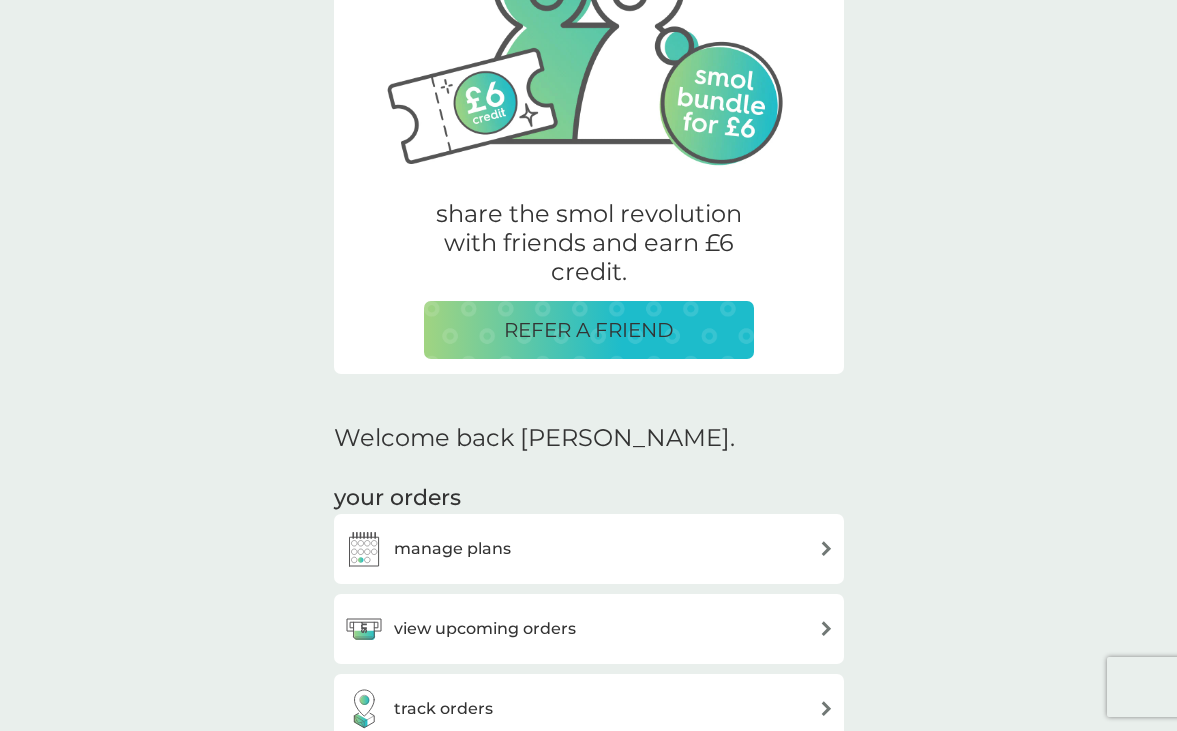 click on "manage plans" at bounding box center (589, 549) 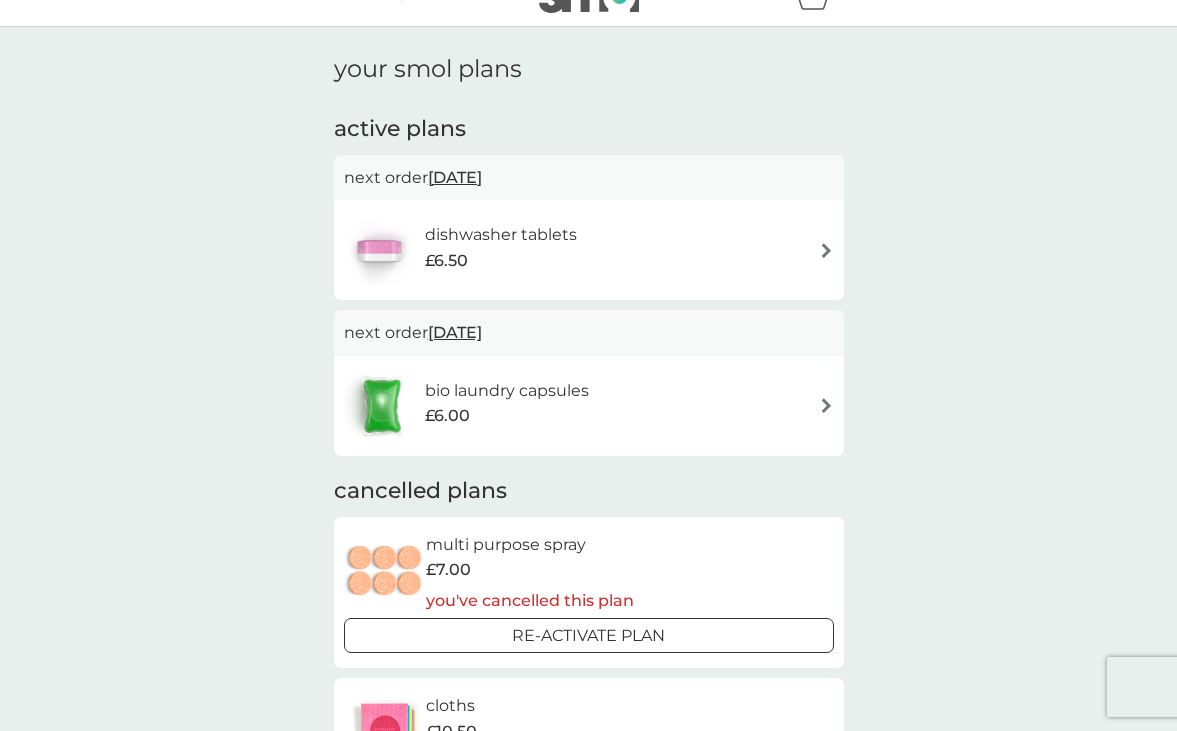 scroll, scrollTop: 38, scrollLeft: 0, axis: vertical 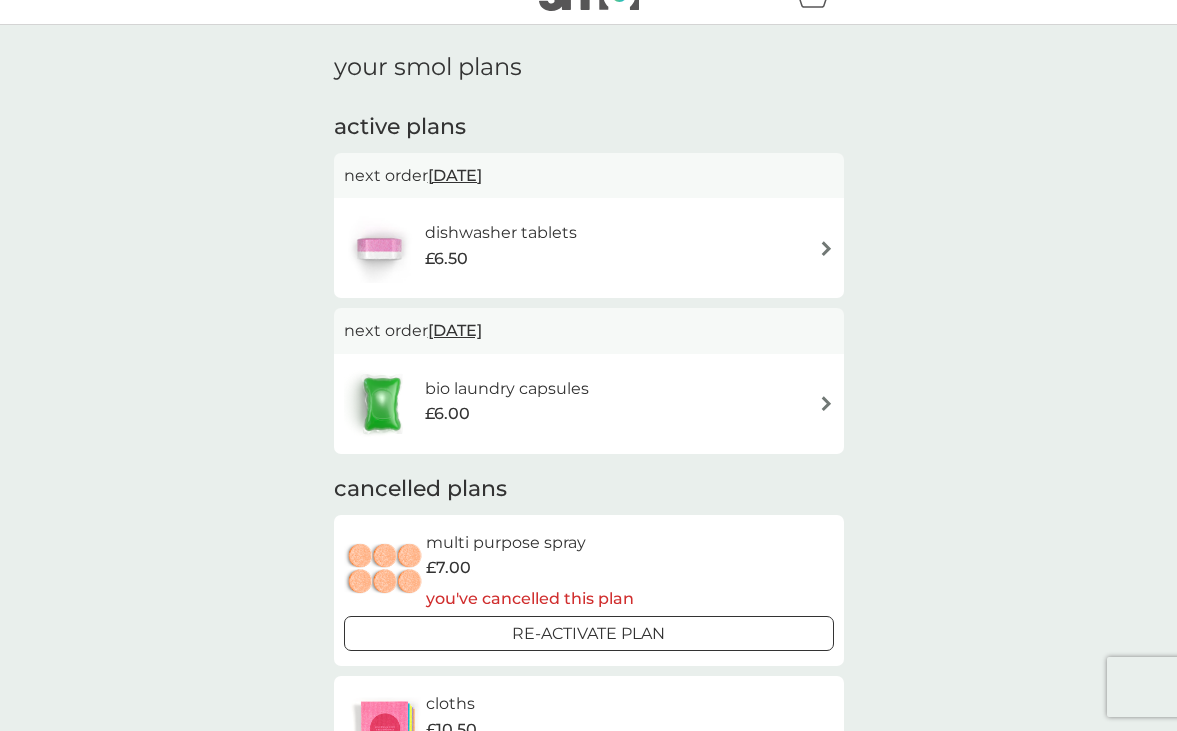 click on "dishwasher tablets £6.50" at bounding box center (589, 248) 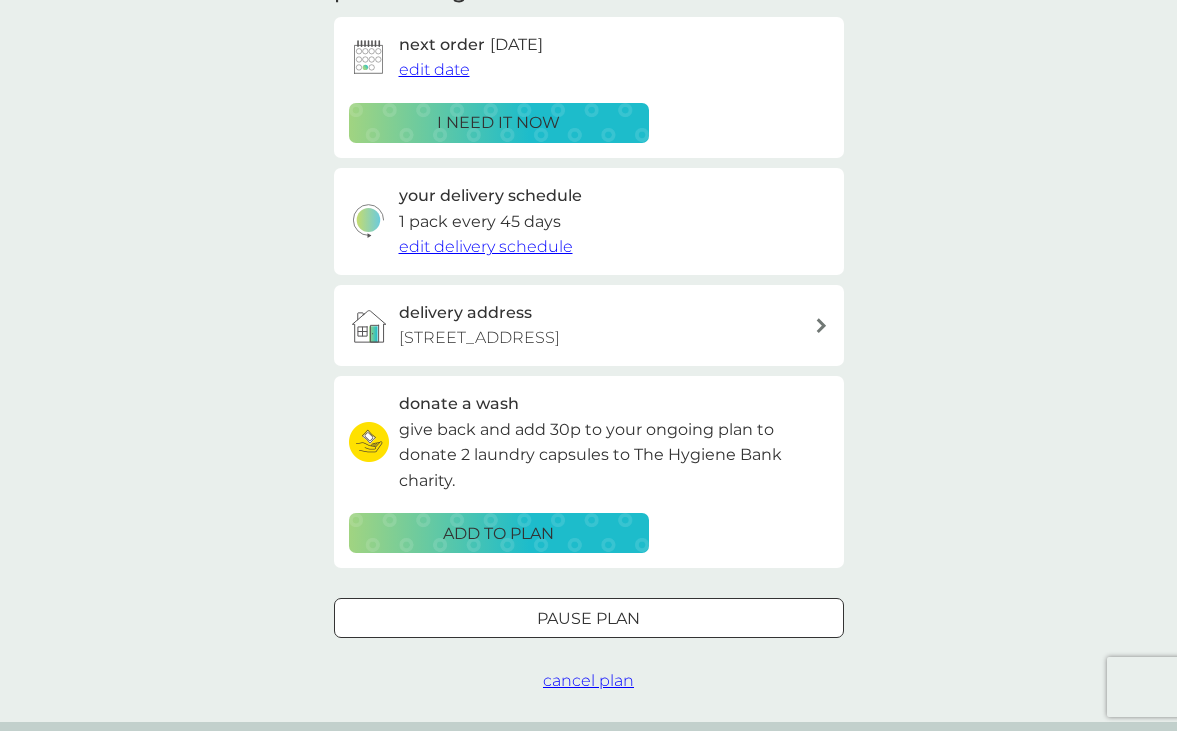 scroll, scrollTop: 307, scrollLeft: 0, axis: vertical 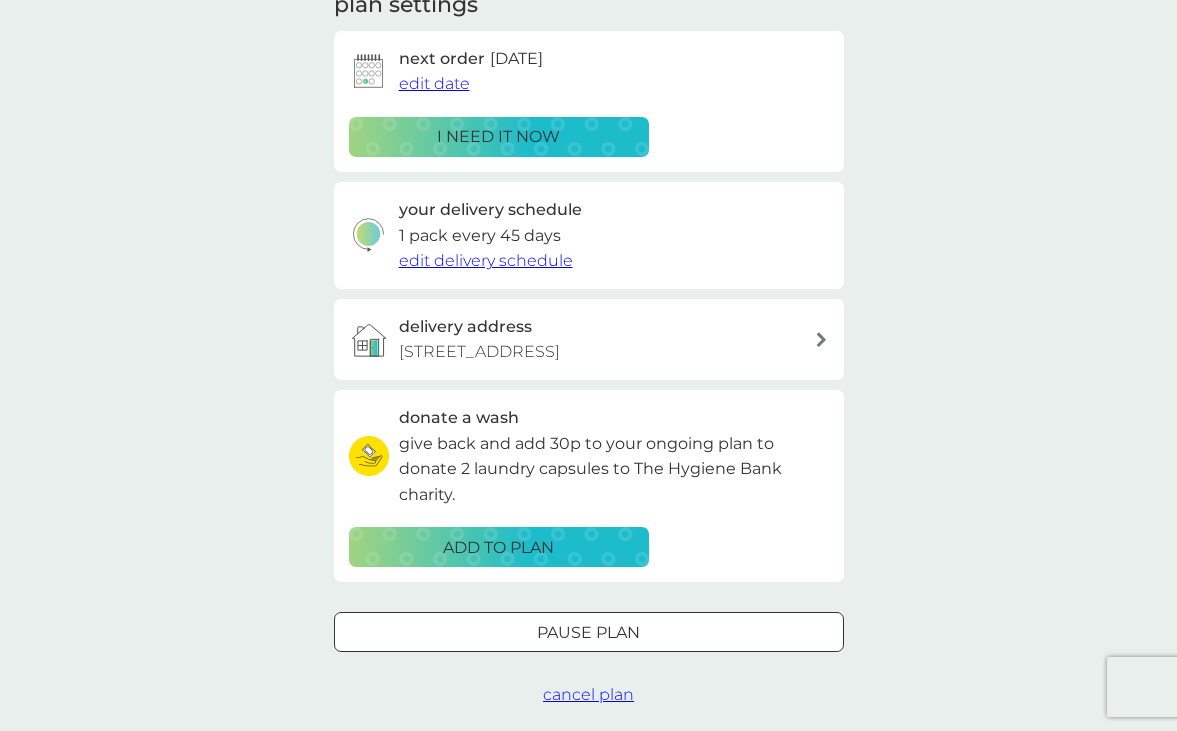 click on "cancel plan" at bounding box center (588, 694) 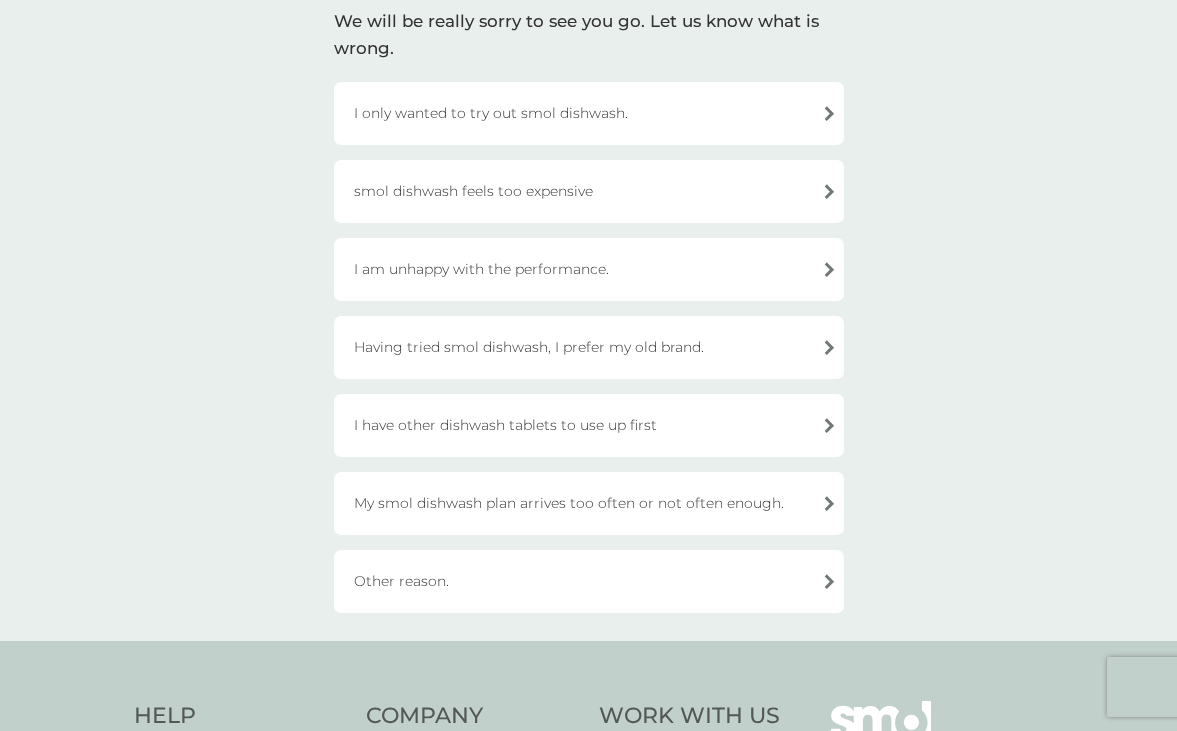 scroll, scrollTop: 144, scrollLeft: 0, axis: vertical 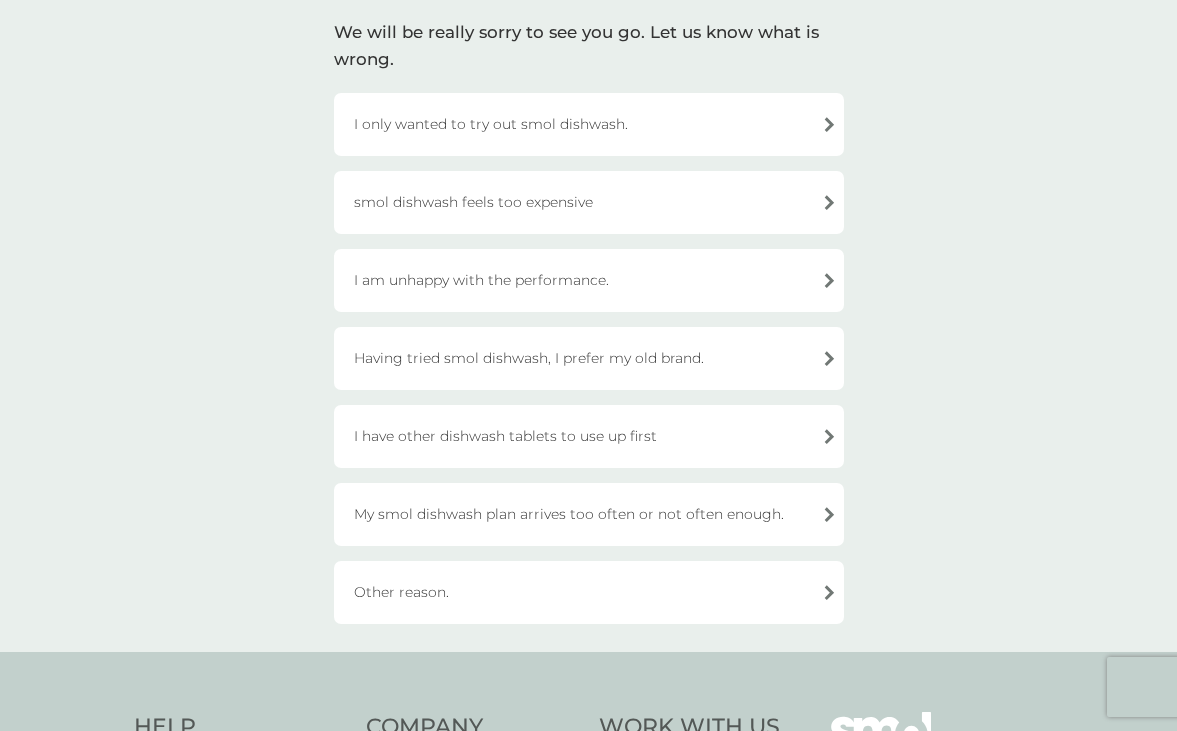 click on "Other reason." at bounding box center (589, 592) 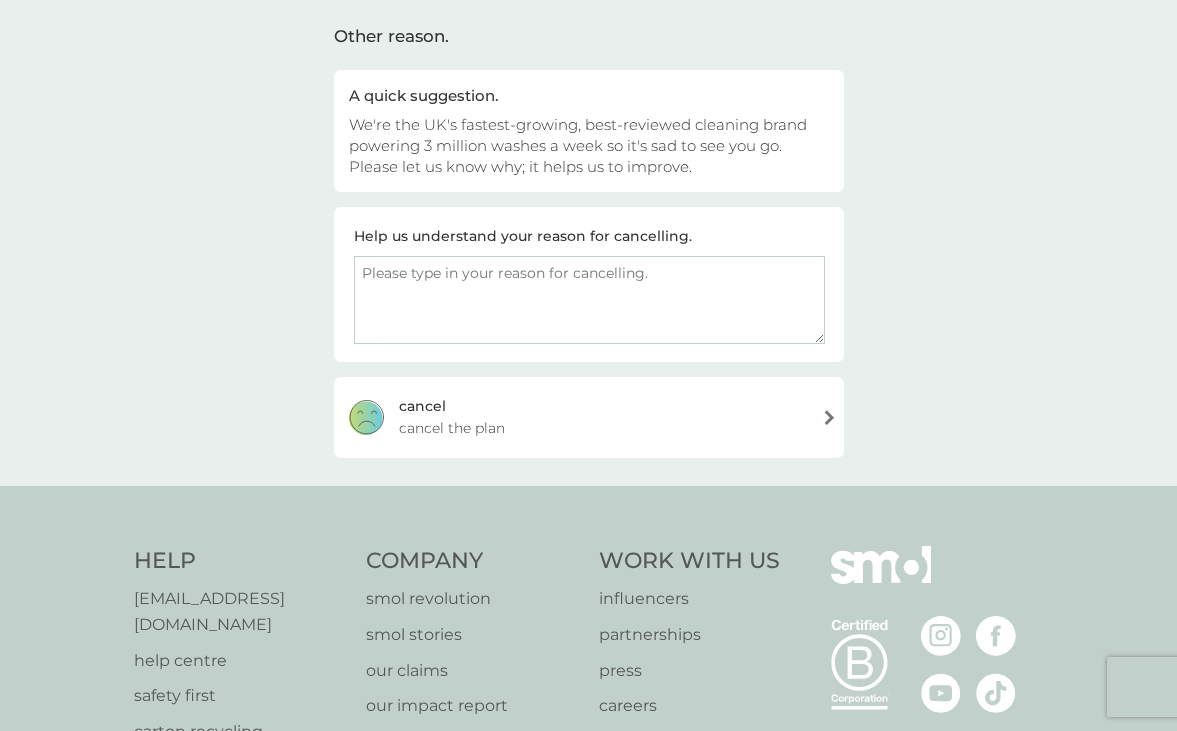 click on "[PERSON_NAME] the plan" at bounding box center (589, 417) 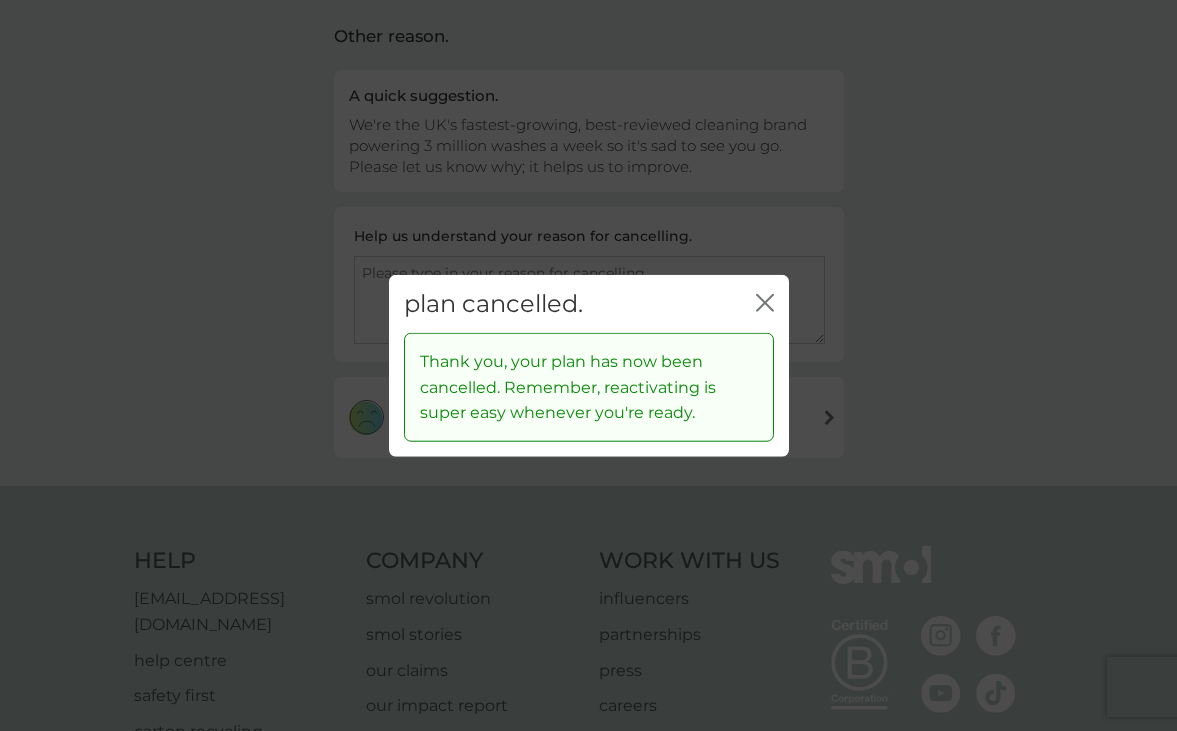 click 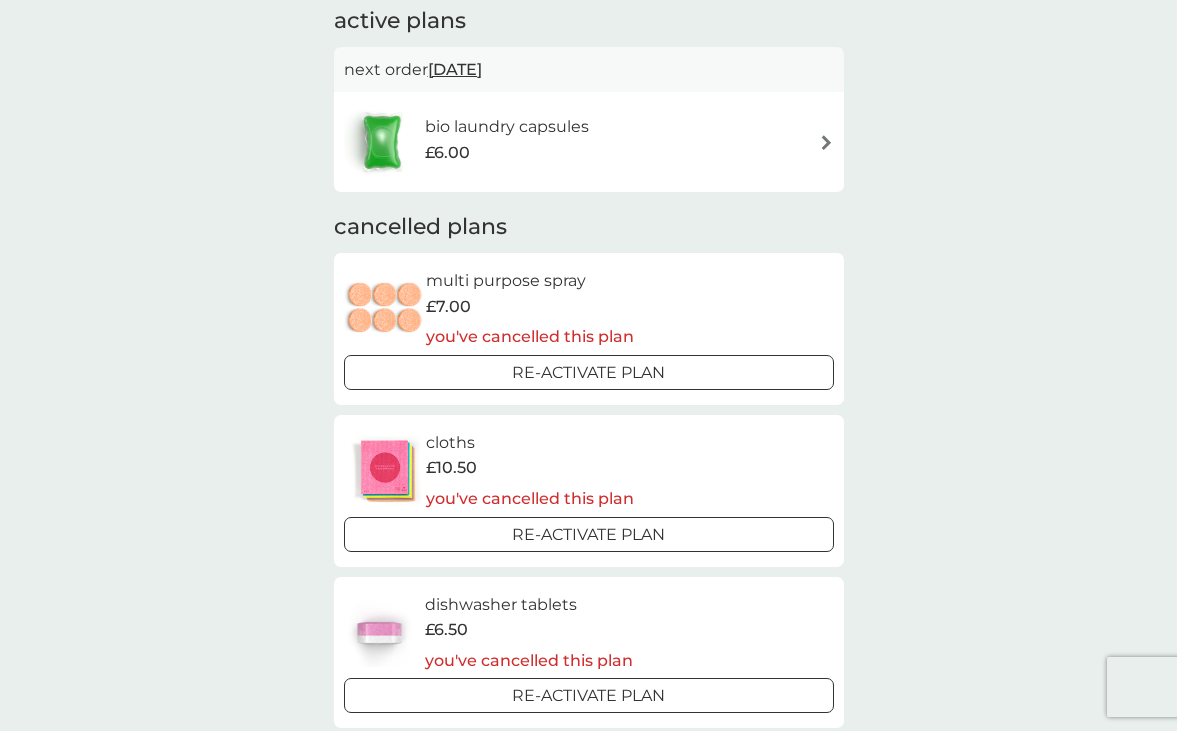scroll, scrollTop: 0, scrollLeft: 0, axis: both 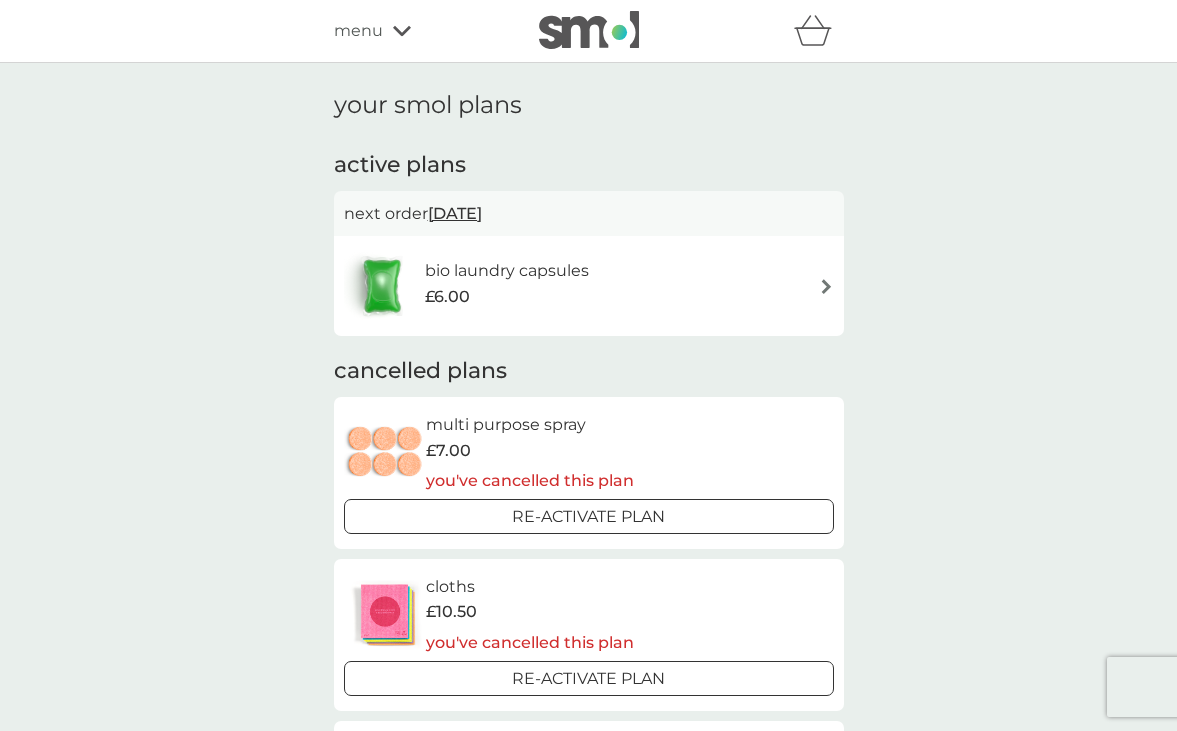 click on "bio laundry capsules £6.00" at bounding box center [589, 286] 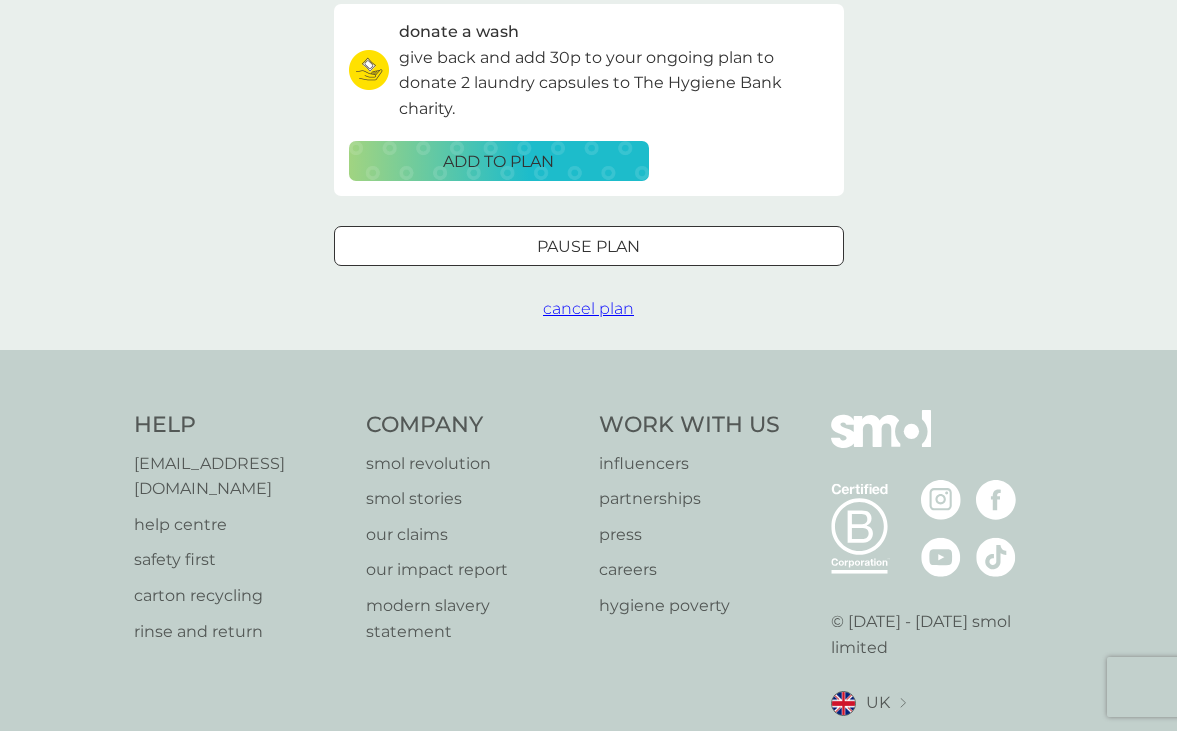scroll, scrollTop: 701, scrollLeft: 0, axis: vertical 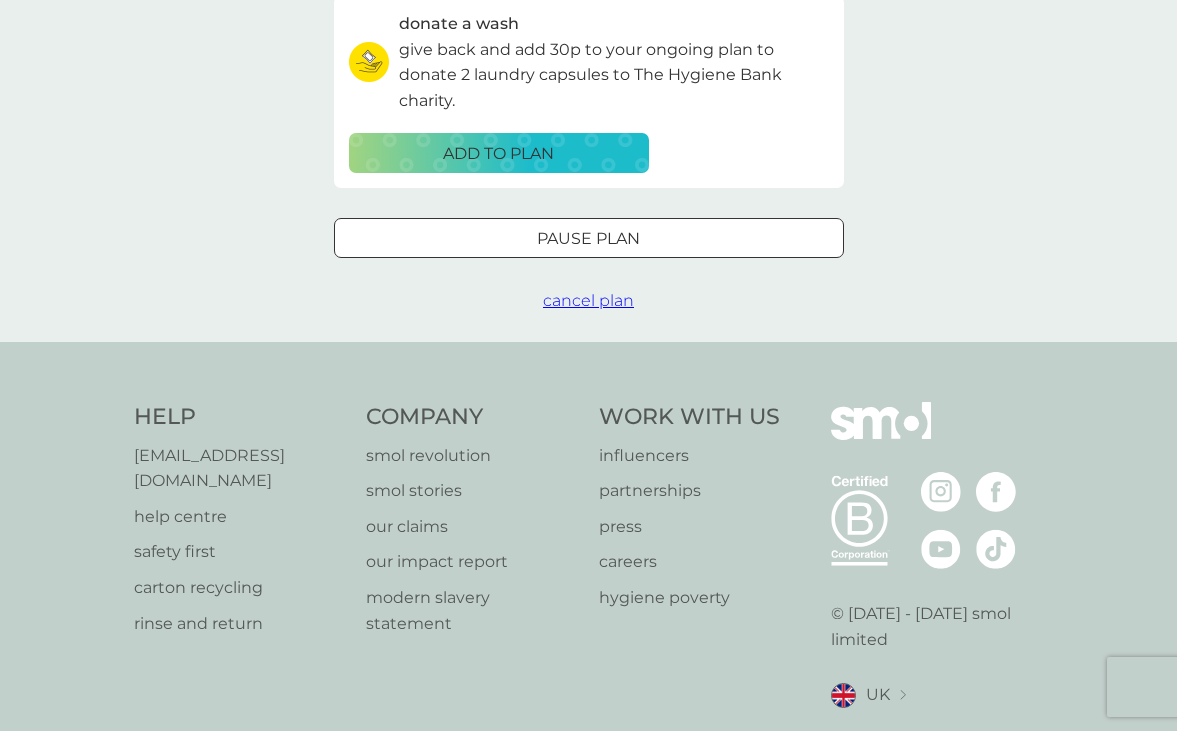 click on "cancel plan" at bounding box center (588, 300) 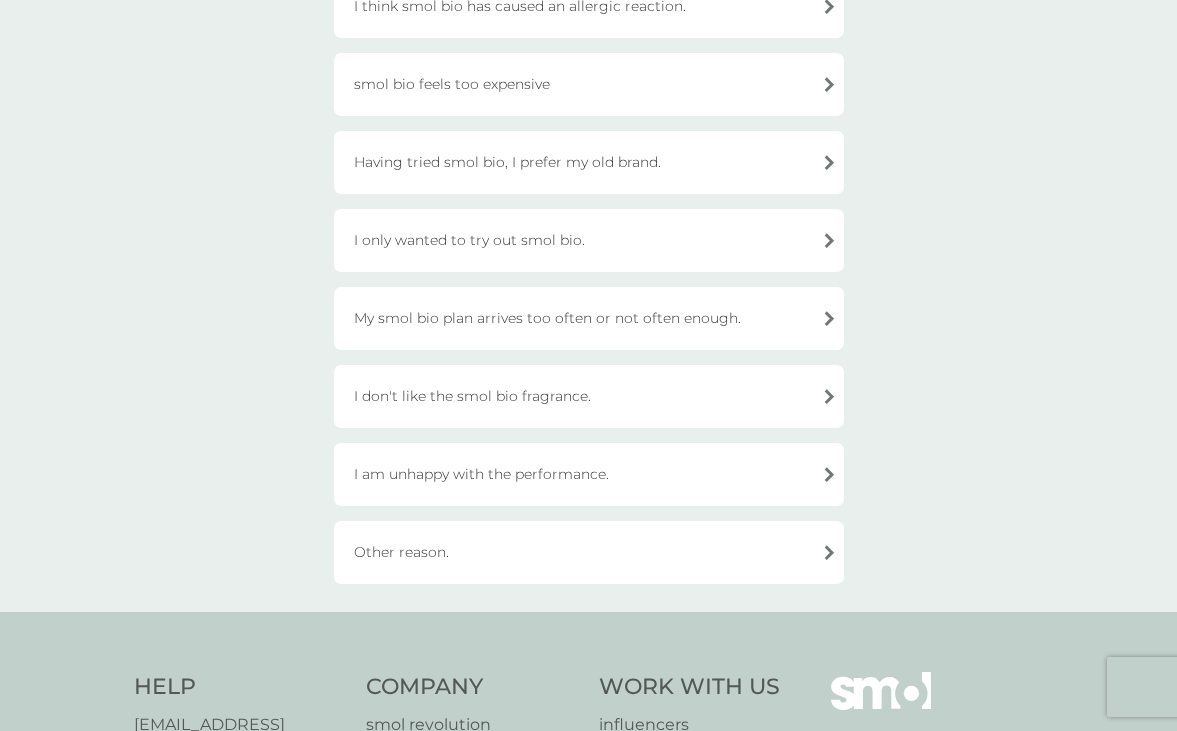 scroll, scrollTop: 499, scrollLeft: 0, axis: vertical 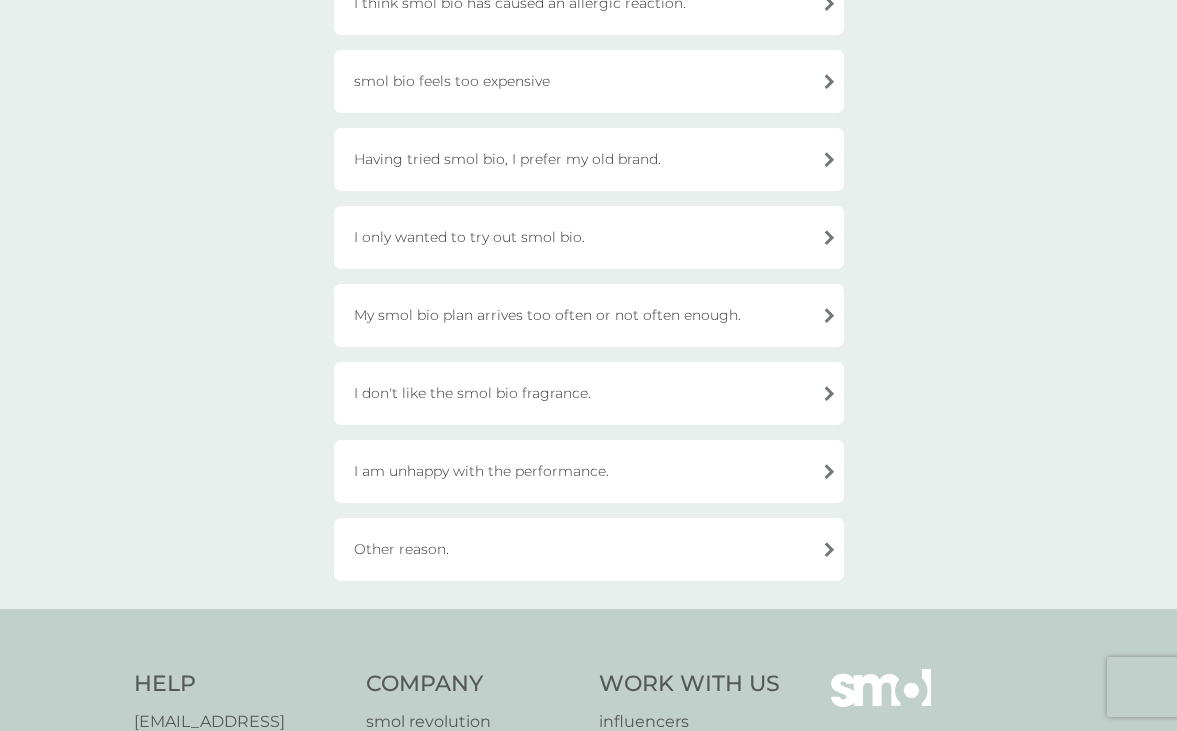 click on "Other reason." at bounding box center [589, 549] 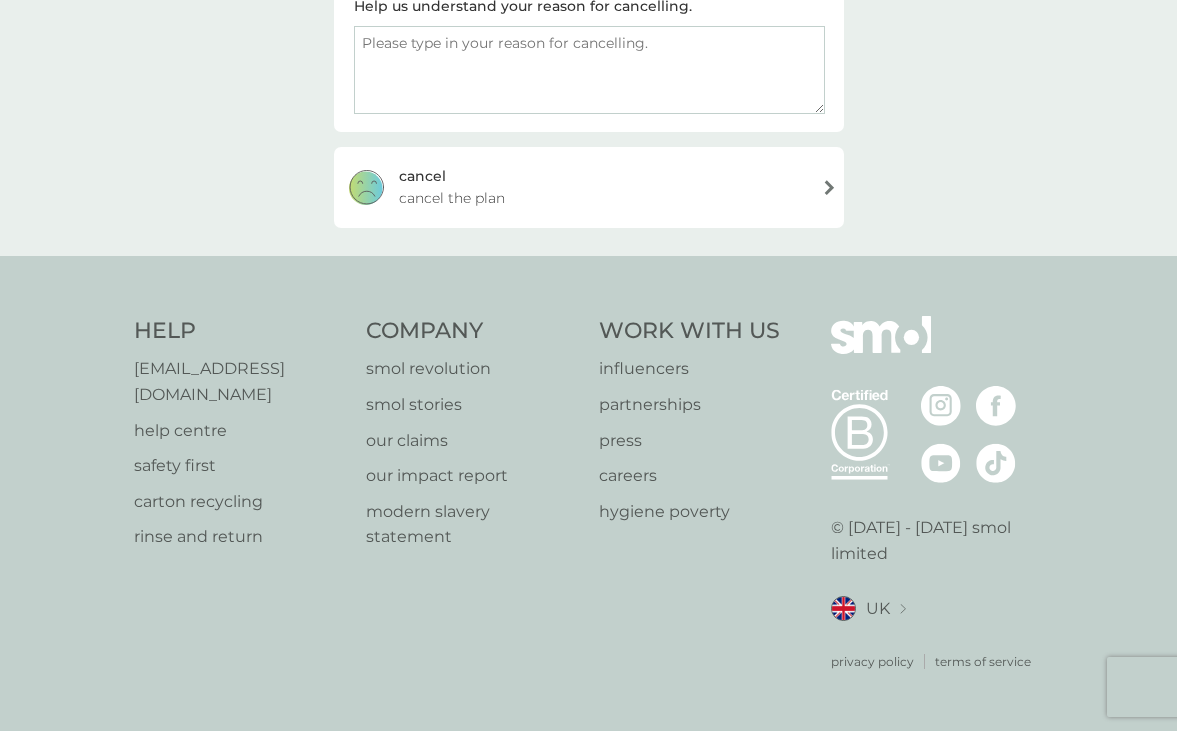 scroll, scrollTop: 347, scrollLeft: 0, axis: vertical 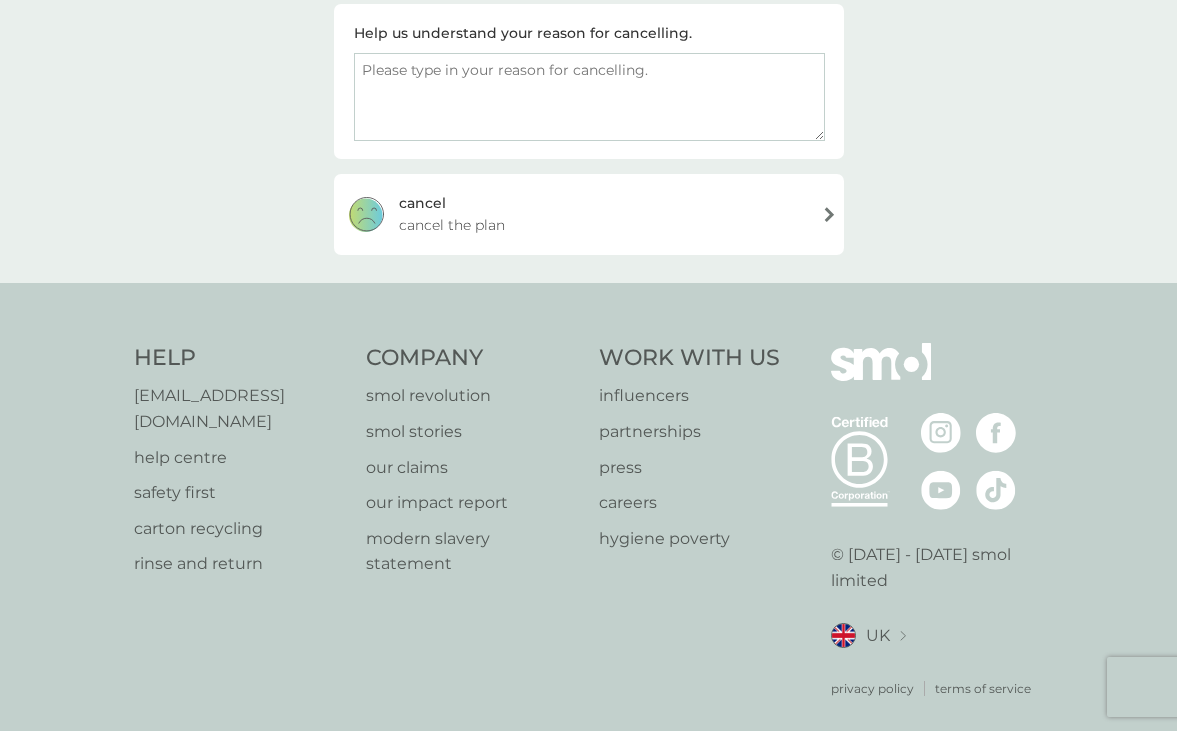 click on "[PERSON_NAME] the plan" at bounding box center [589, 214] 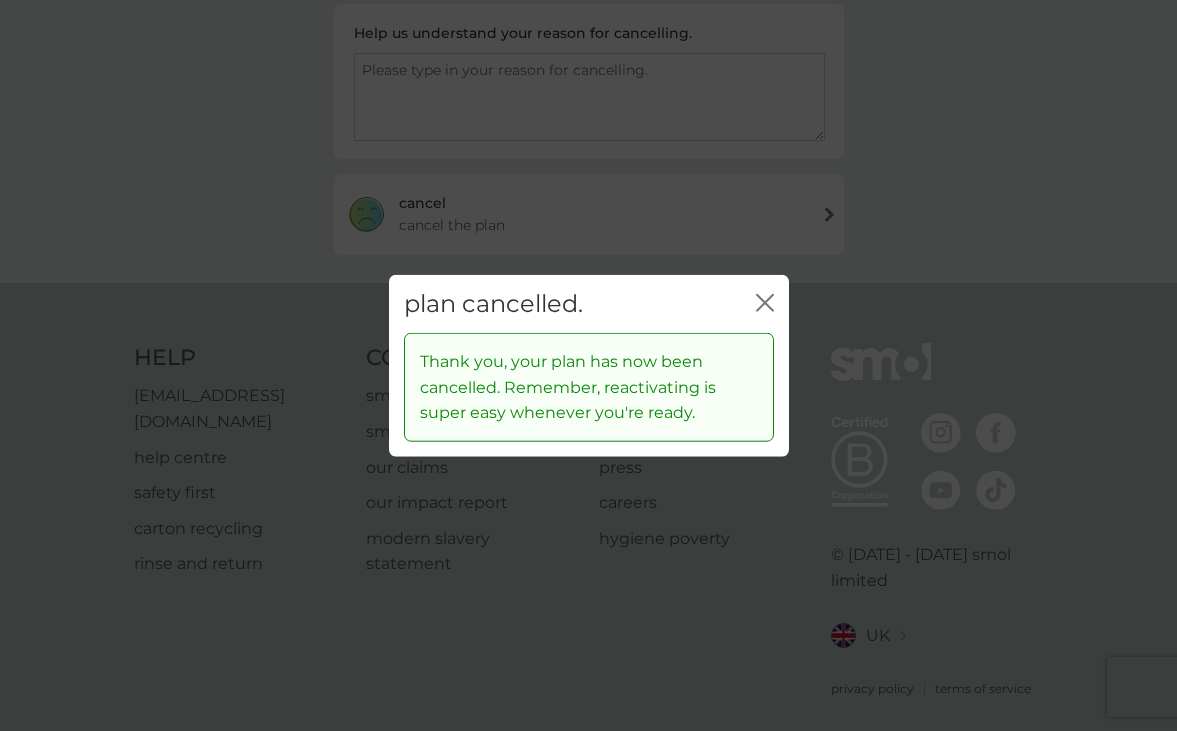 click on "close" 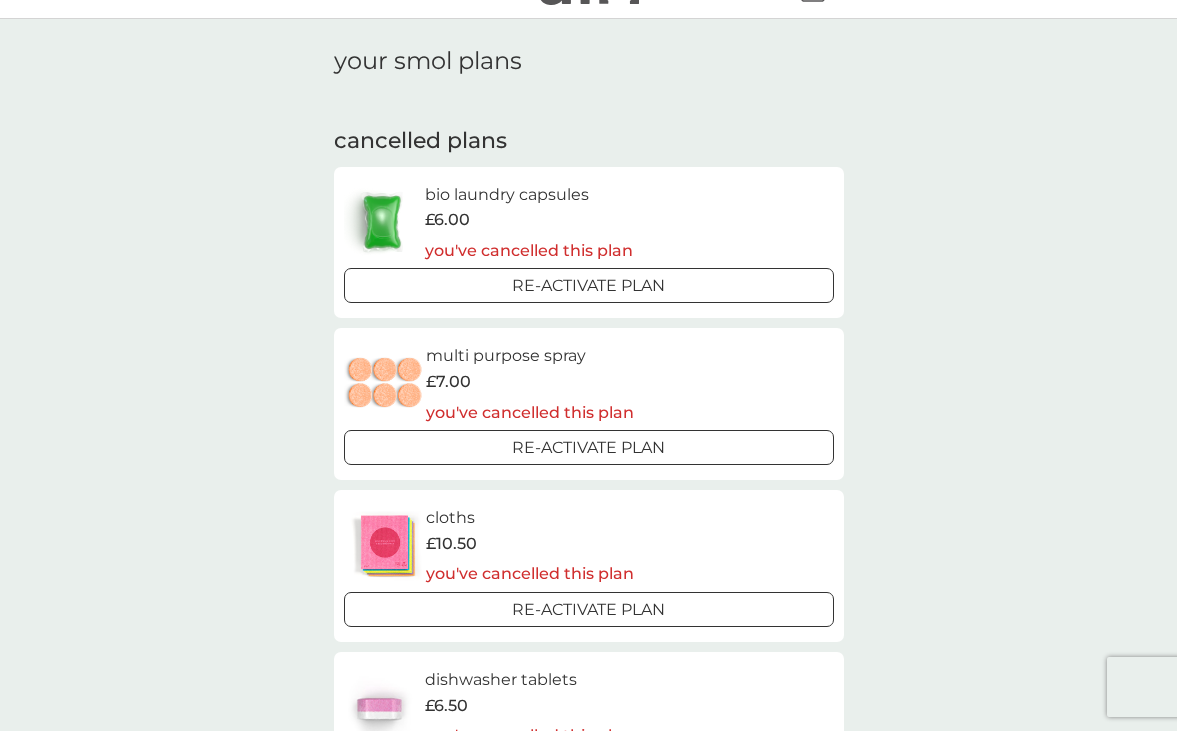 scroll, scrollTop: 0, scrollLeft: 0, axis: both 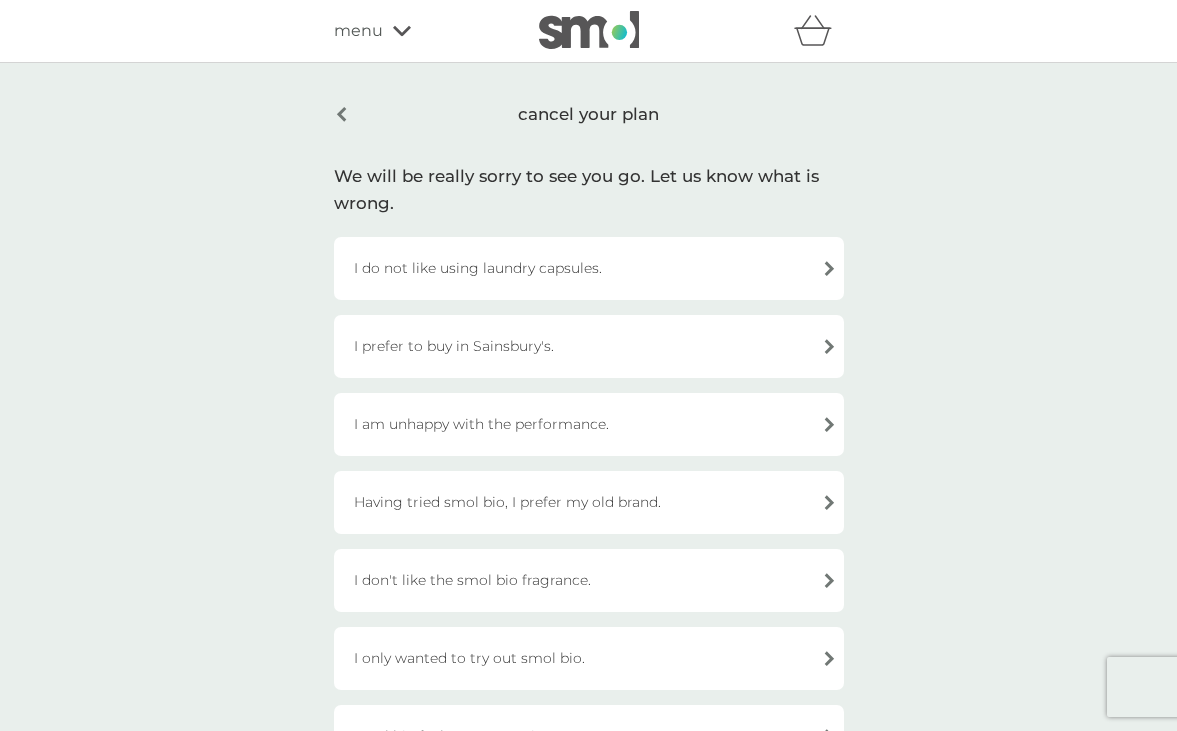 click at bounding box center [589, 30] 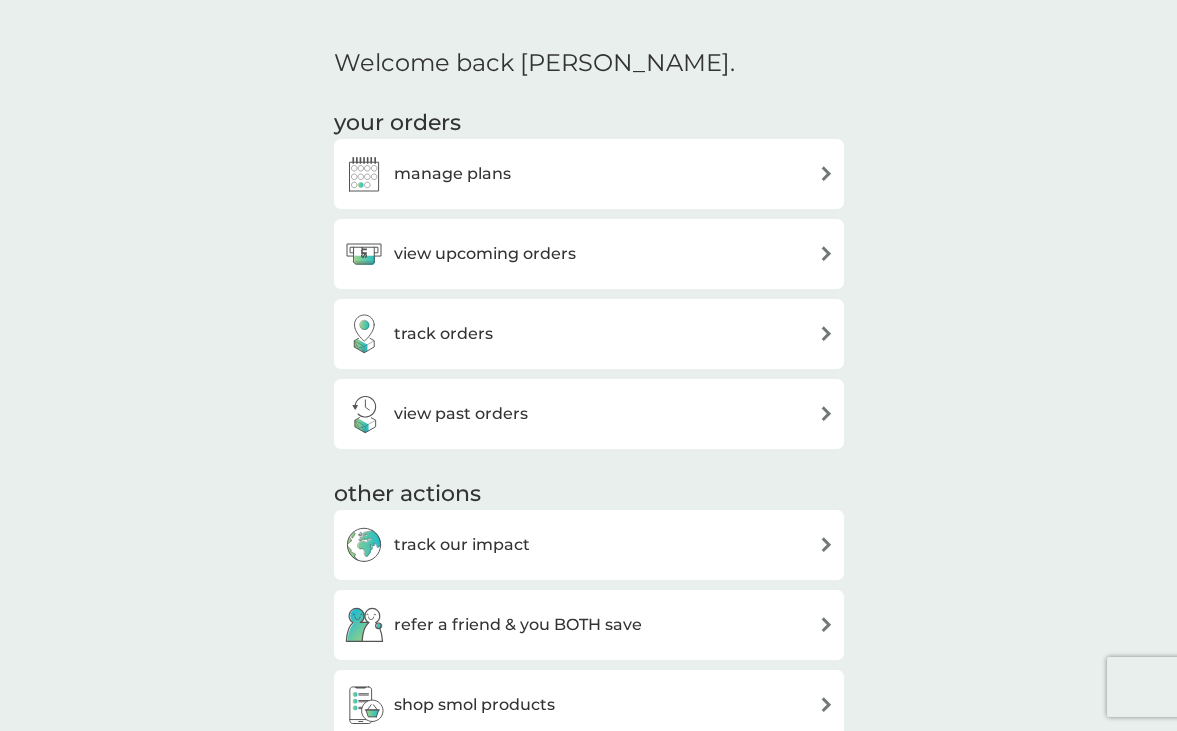 scroll, scrollTop: 597, scrollLeft: 0, axis: vertical 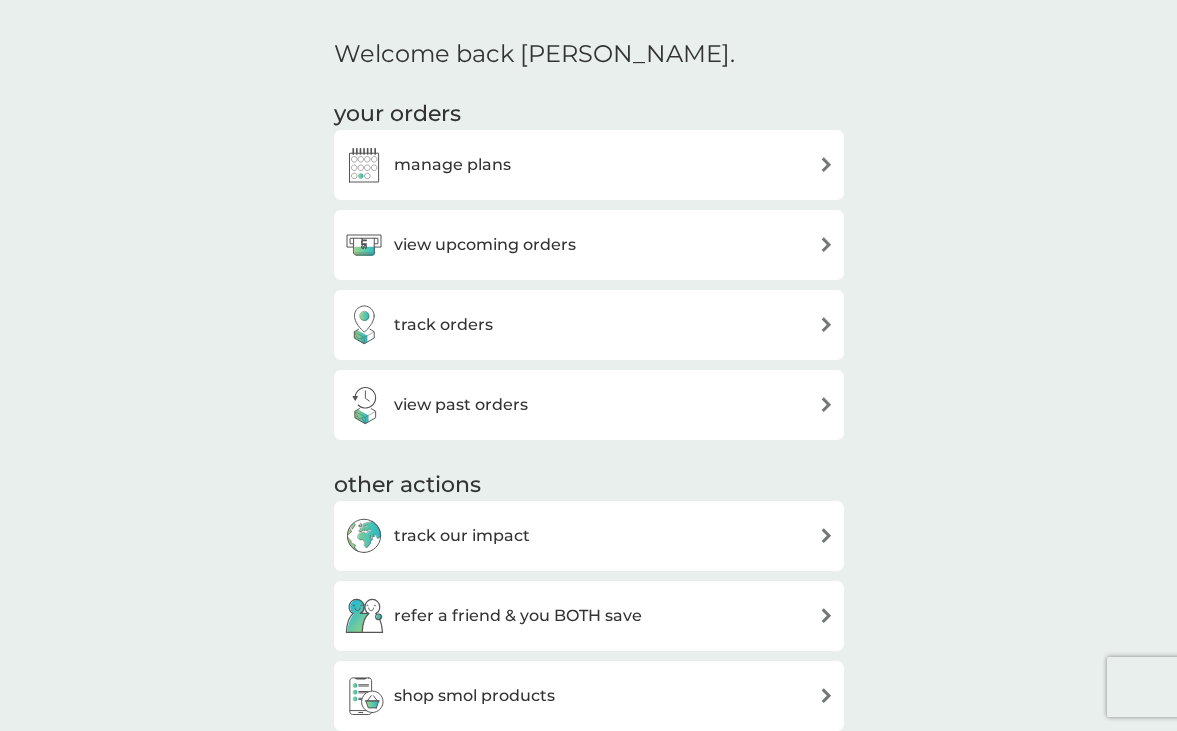 click on "manage plans" at bounding box center [589, 165] 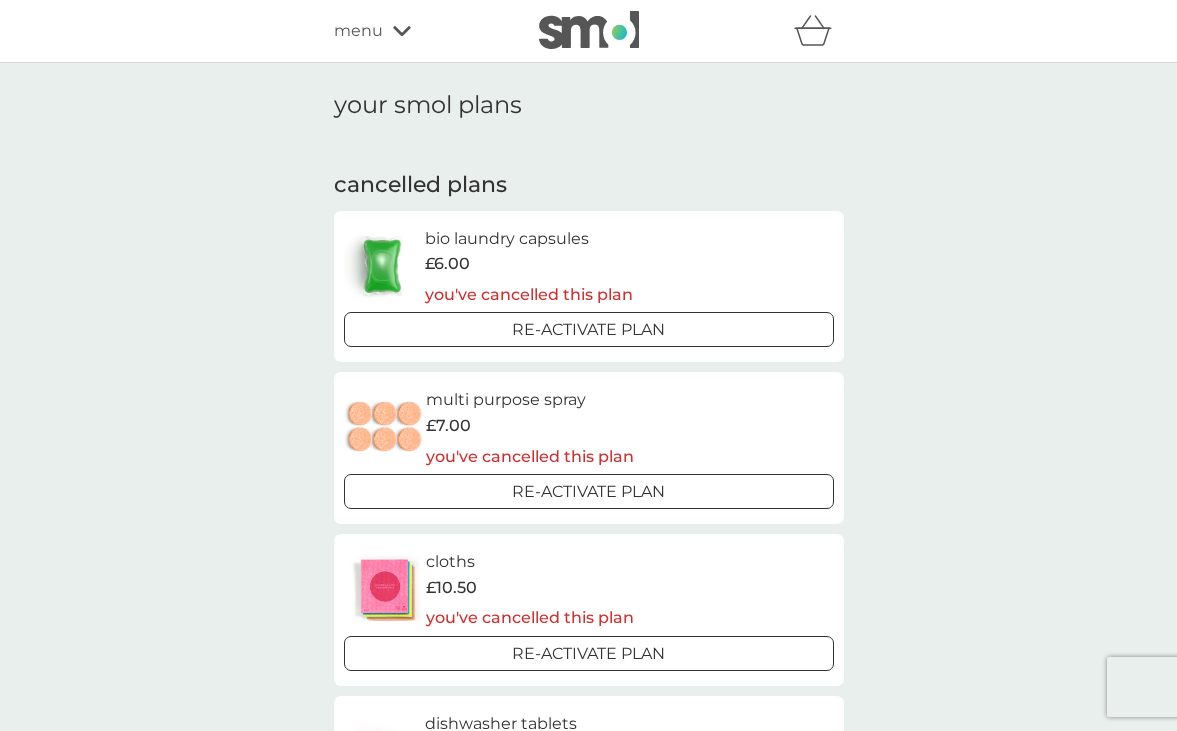 scroll, scrollTop: 0, scrollLeft: 0, axis: both 